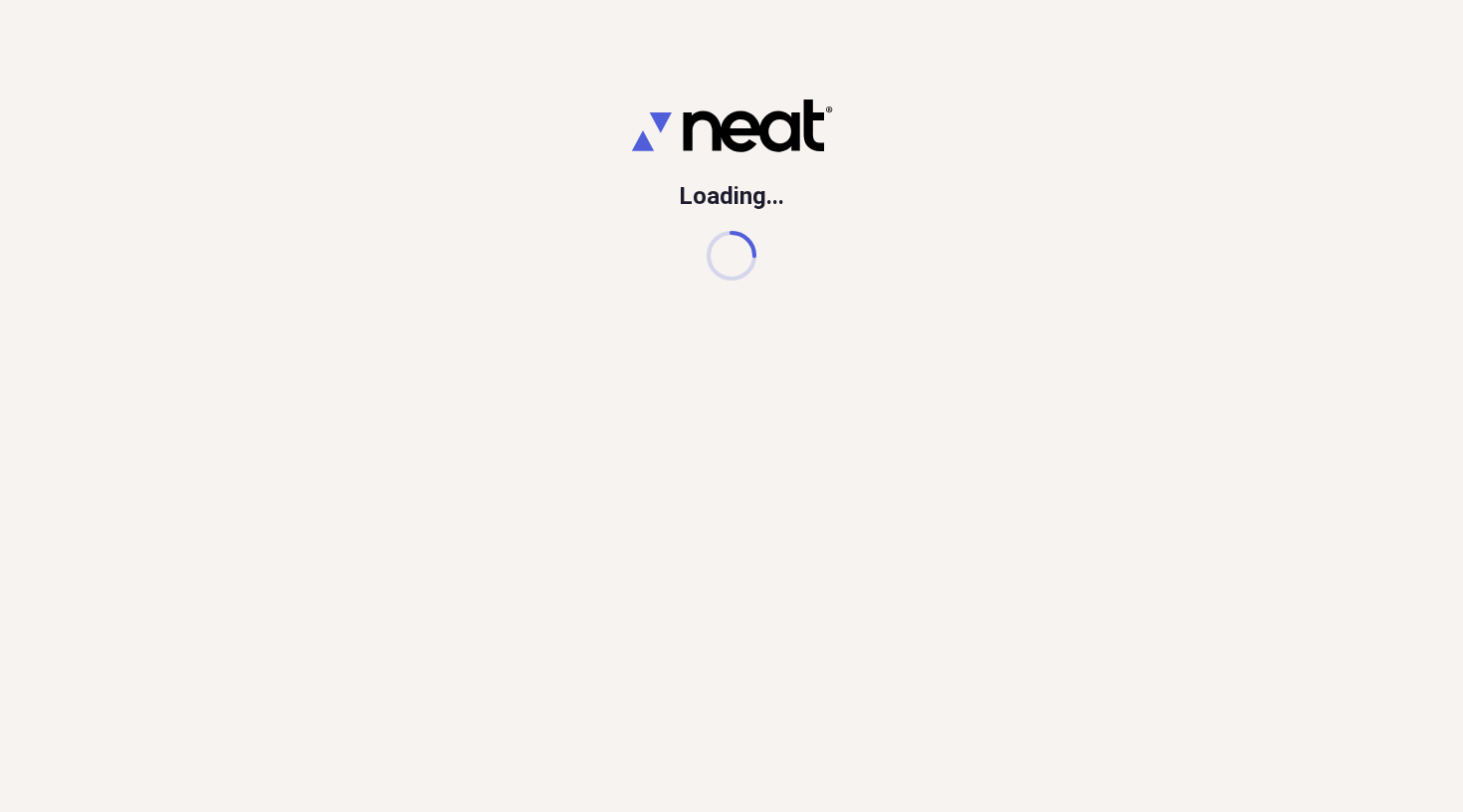 scroll, scrollTop: 0, scrollLeft: 0, axis: both 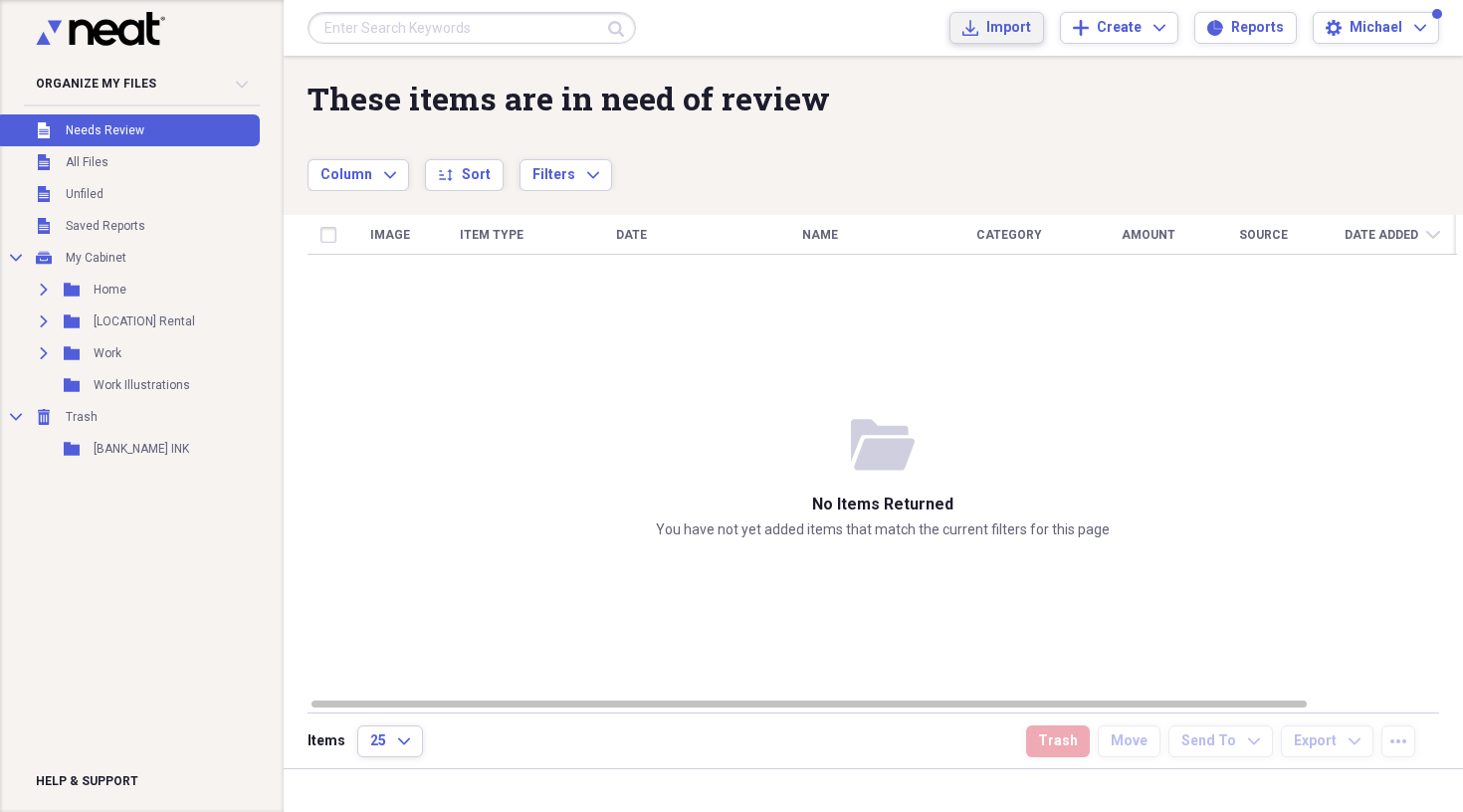 click on "Import" at bounding box center (1008, 28) 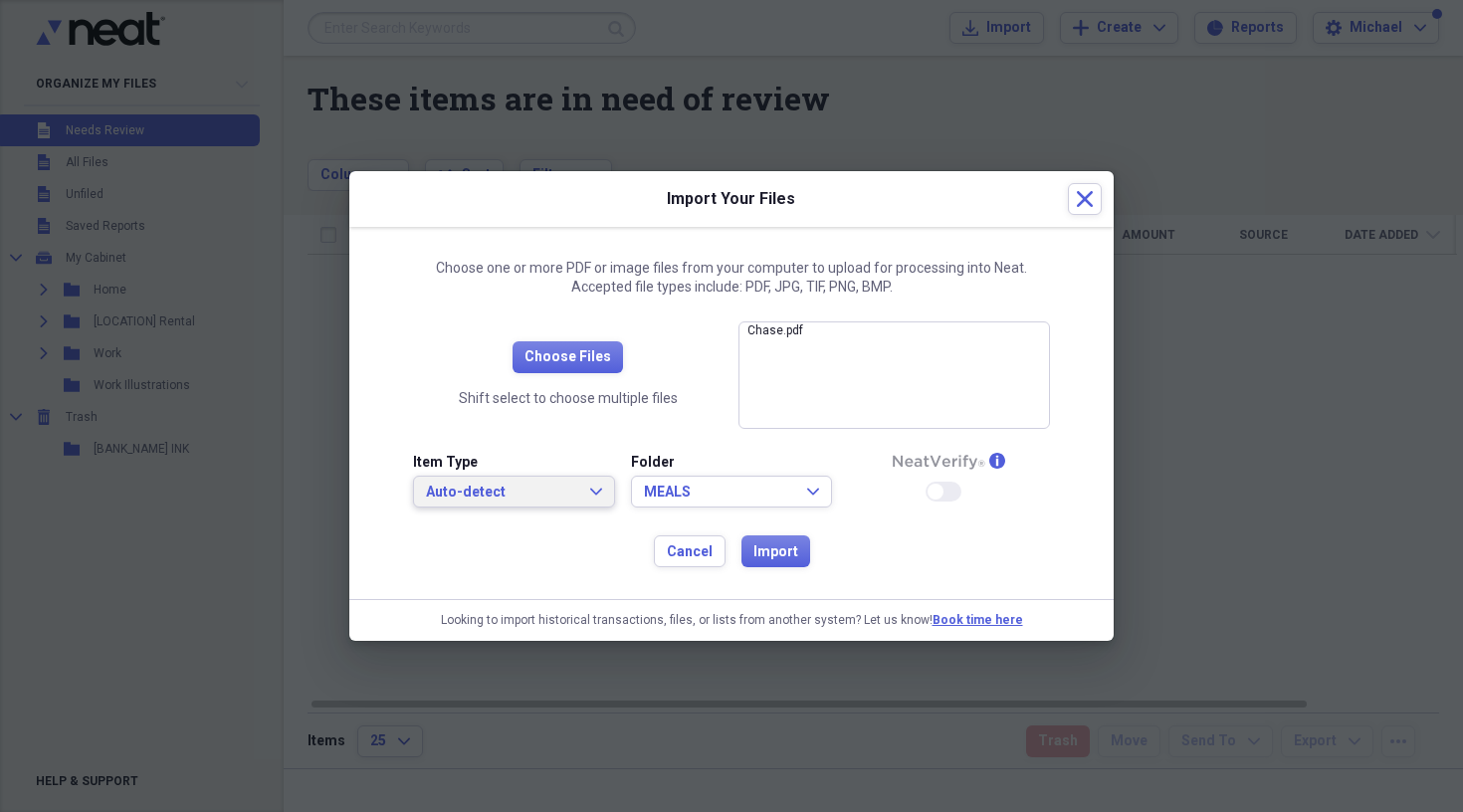click 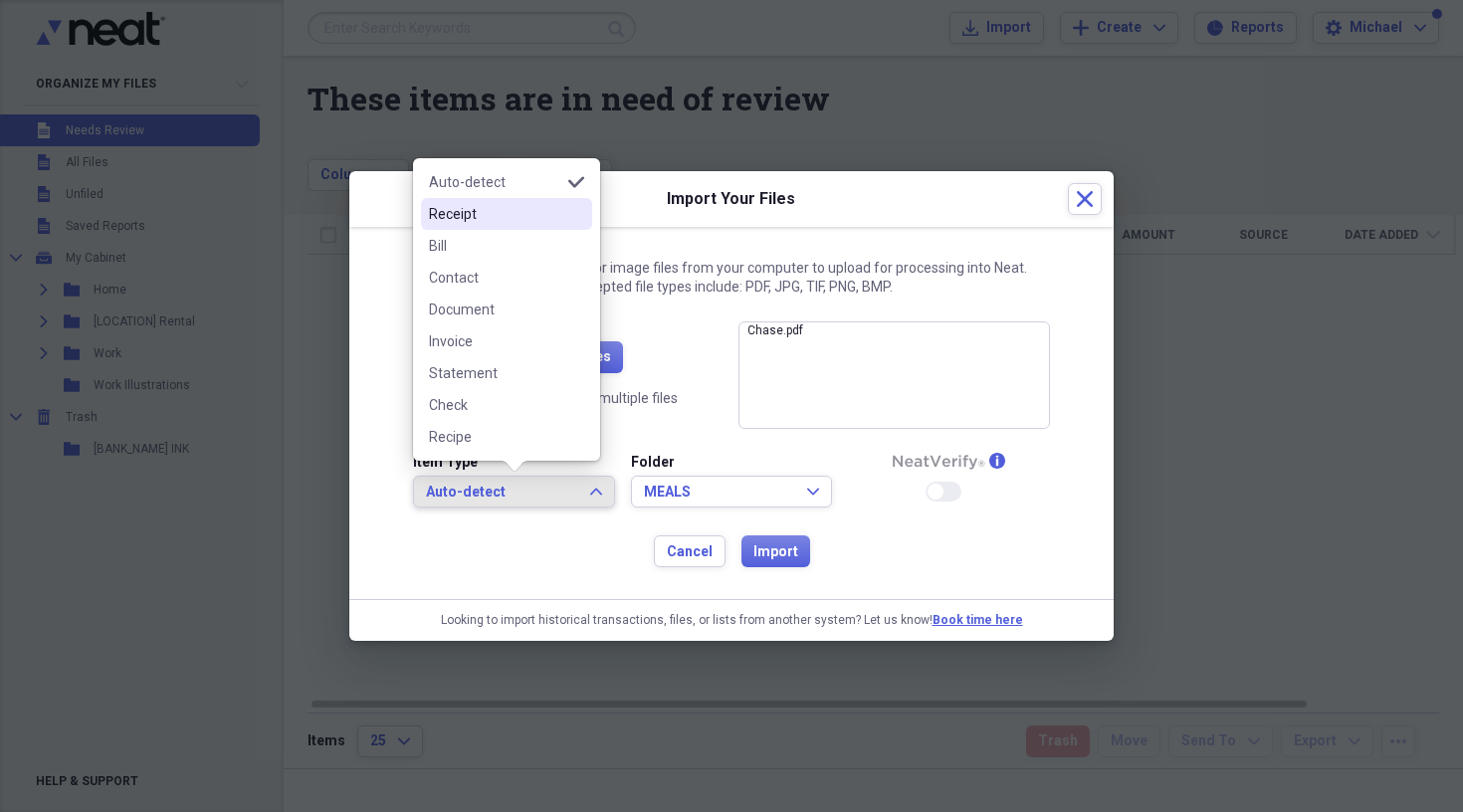 click on "Receipt" at bounding box center [495, 214] 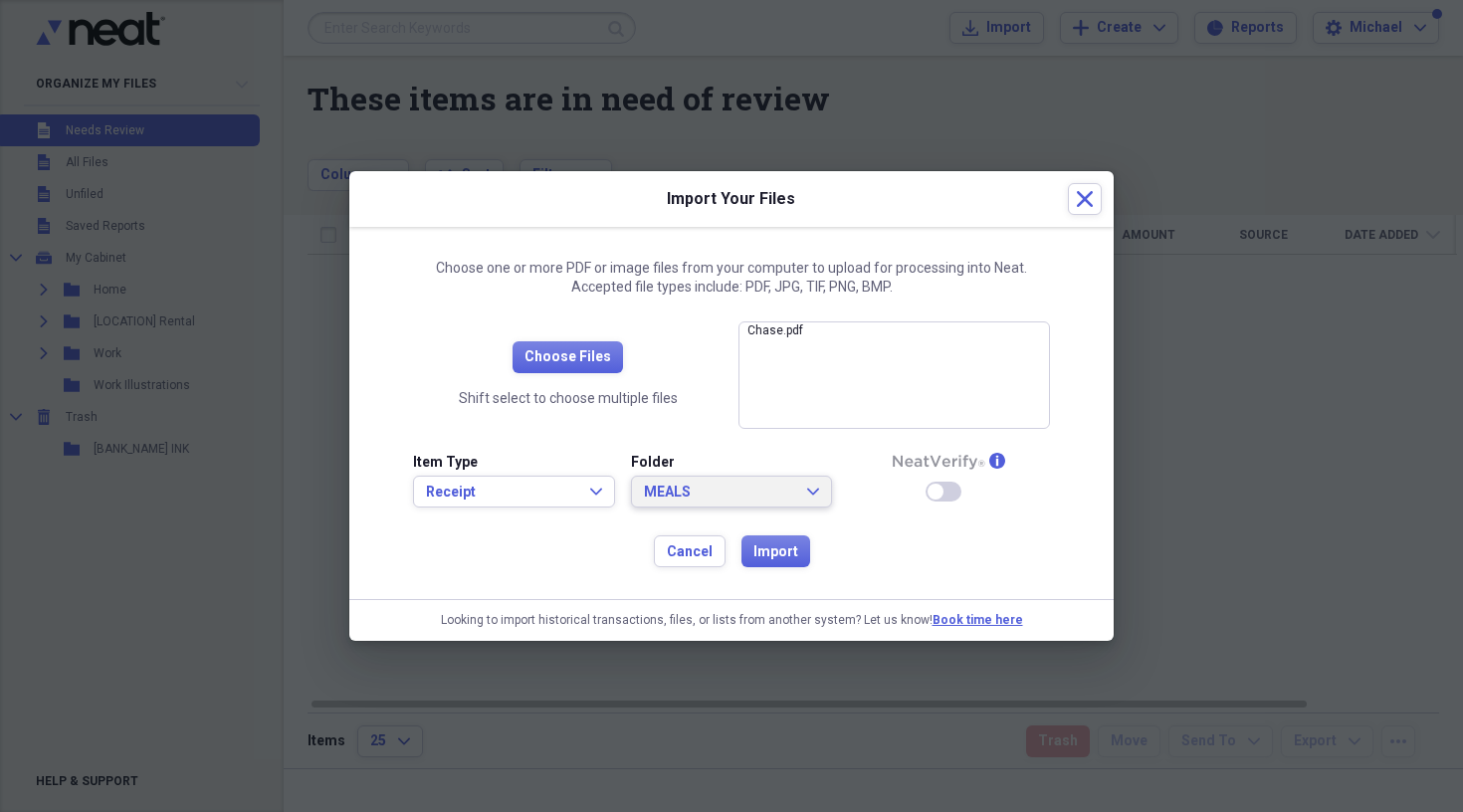 click on "Expand" 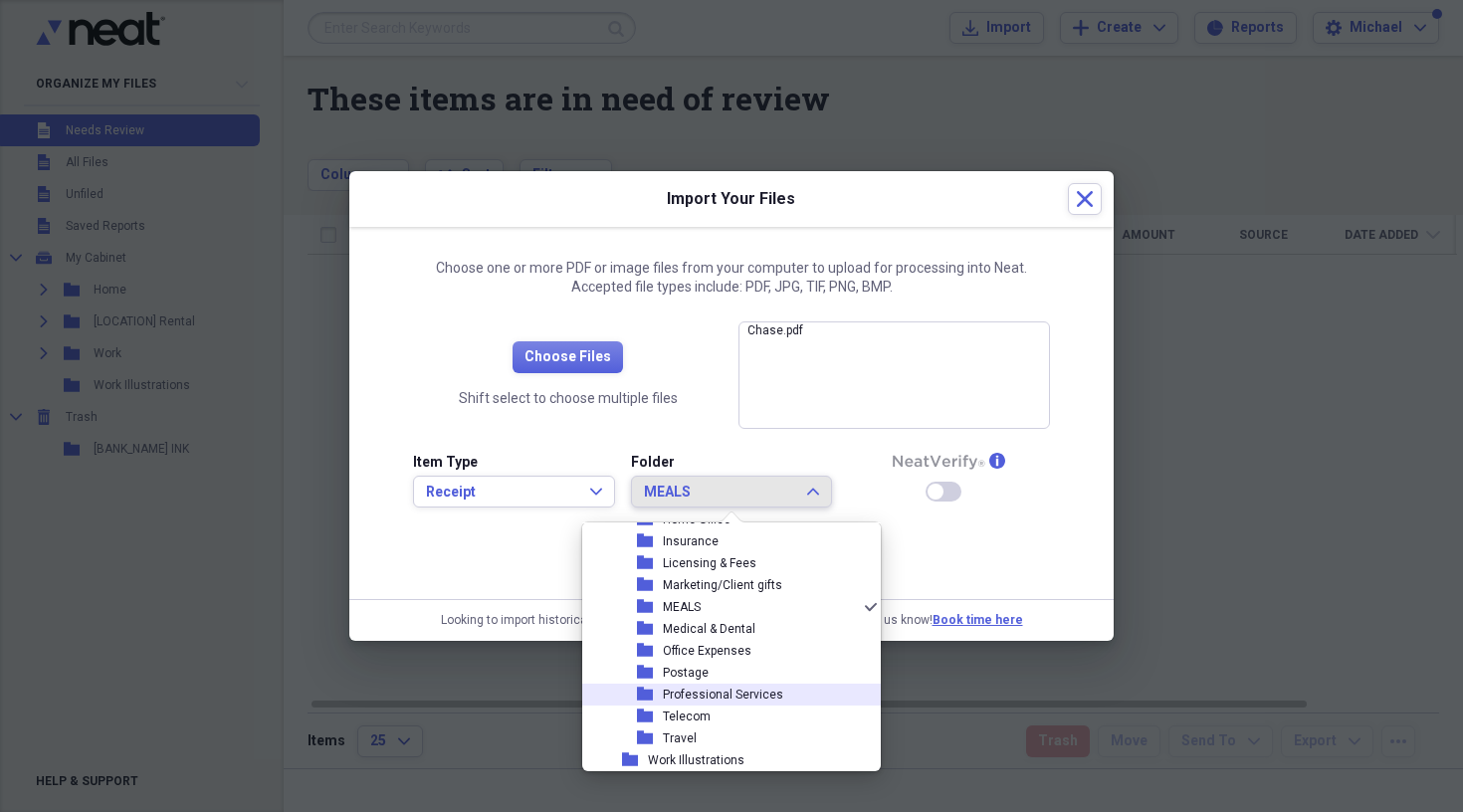 scroll, scrollTop: 248, scrollLeft: 0, axis: vertical 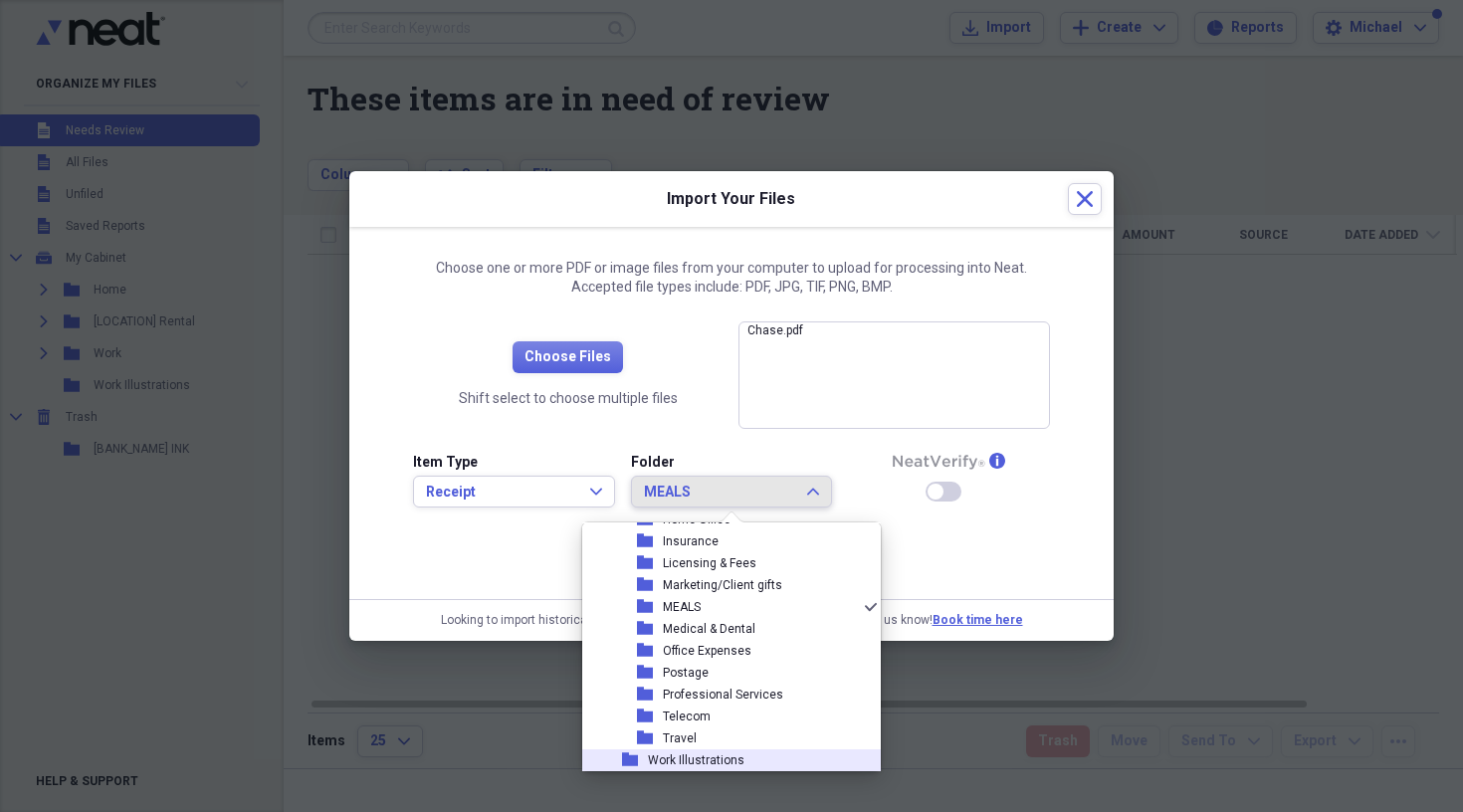 click on "Work Illustrations" at bounding box center [696, 760] 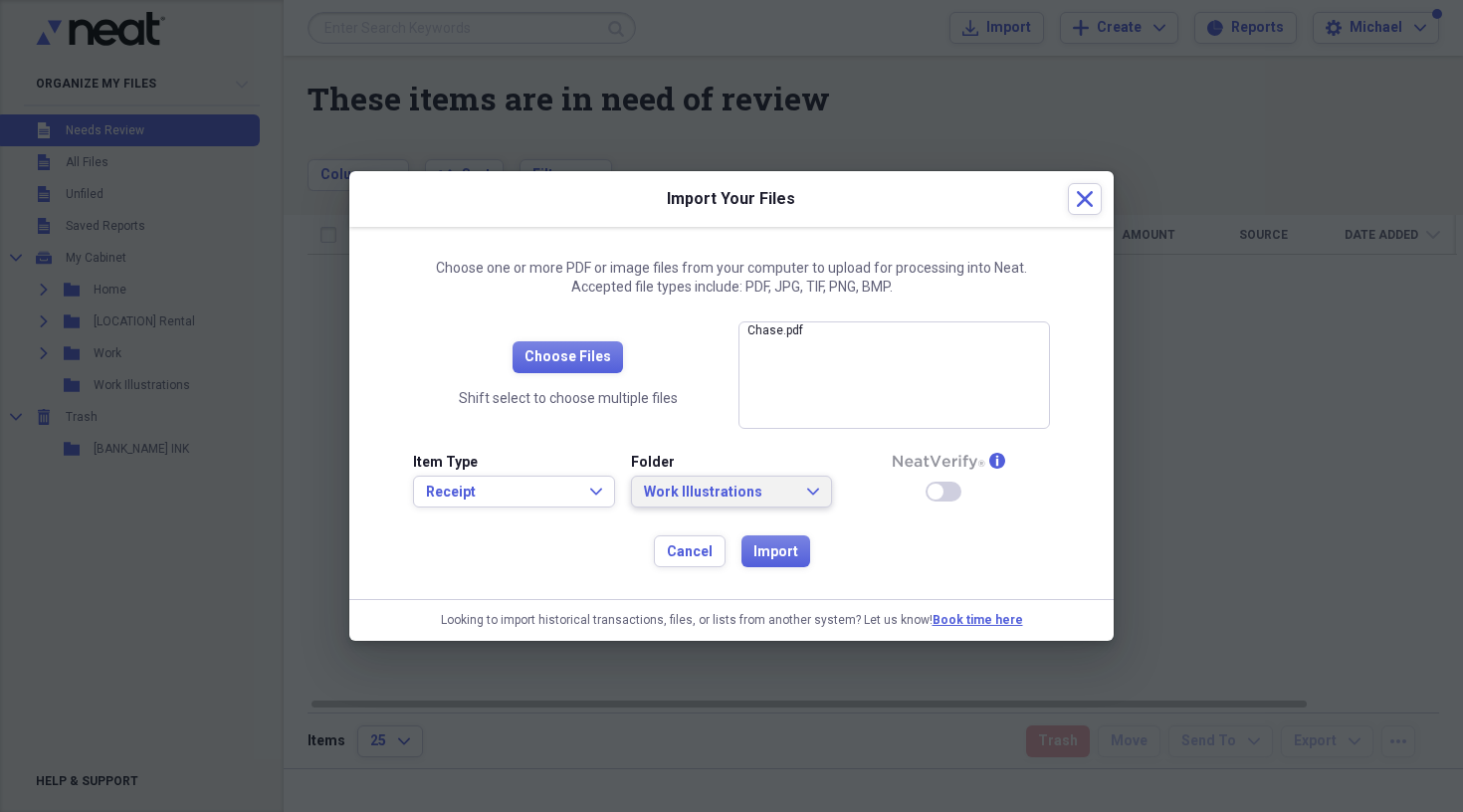 click on "Work Illustrations Expand" at bounding box center (732, 493) 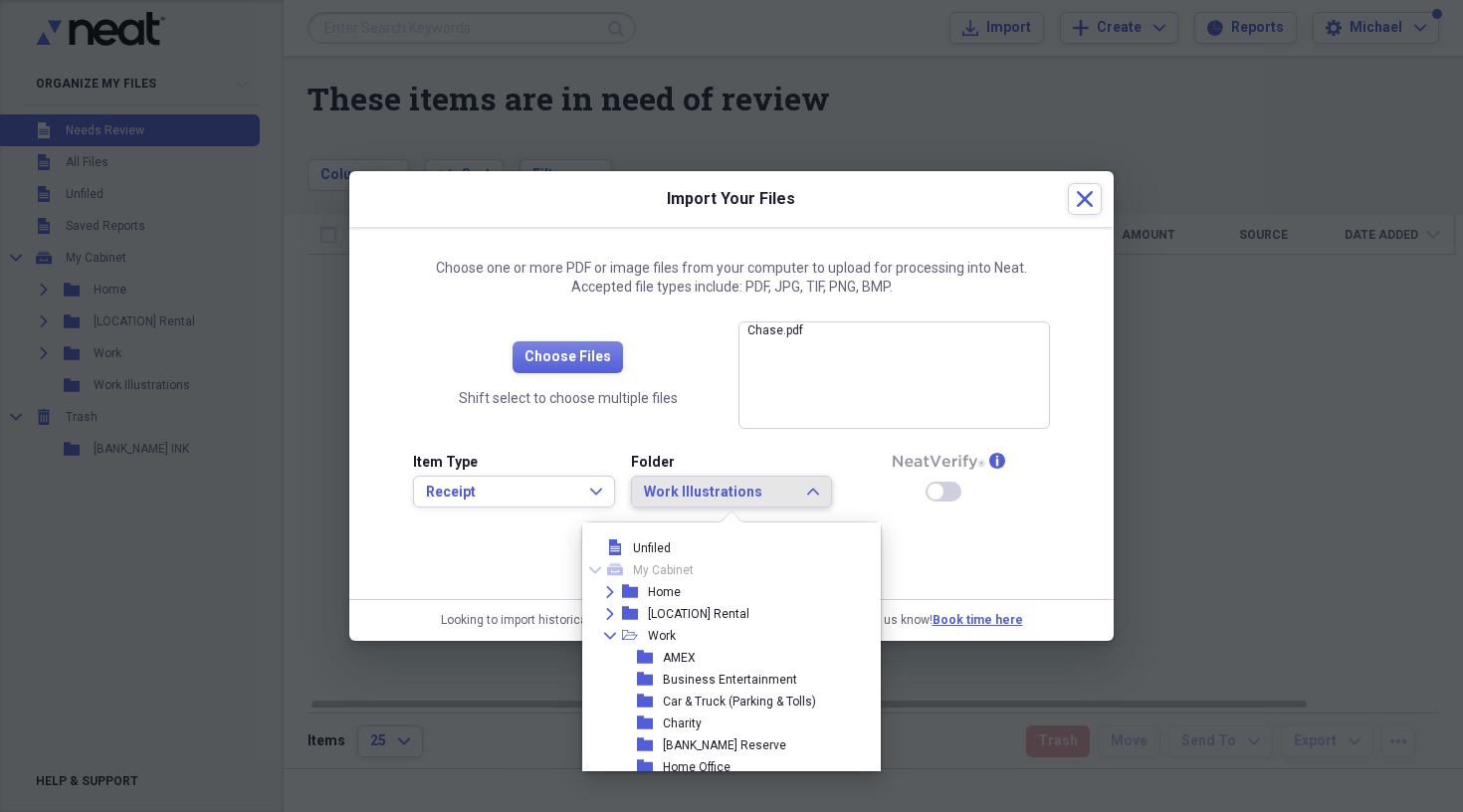 scroll, scrollTop: 0, scrollLeft: 0, axis: both 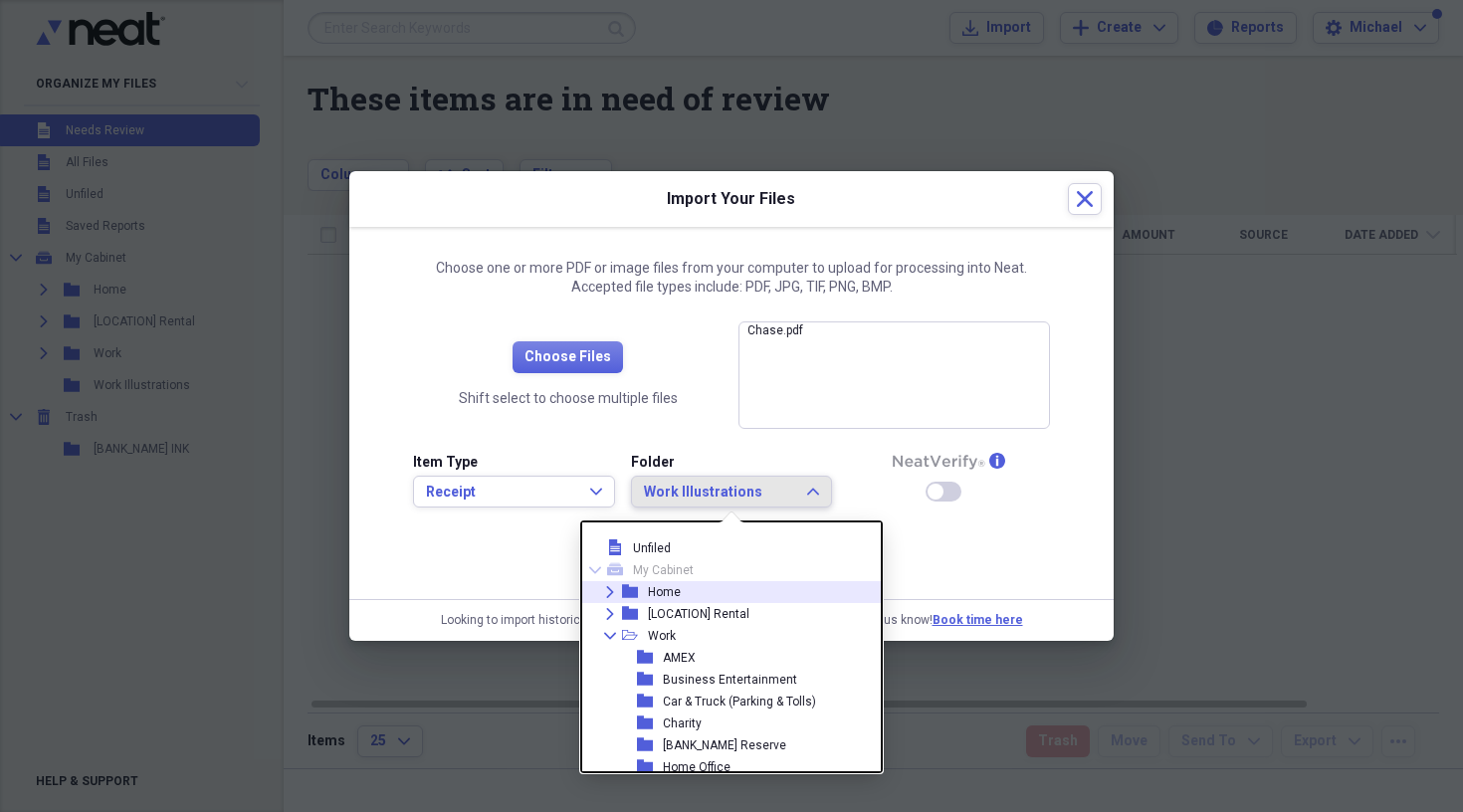 click on "Expand" 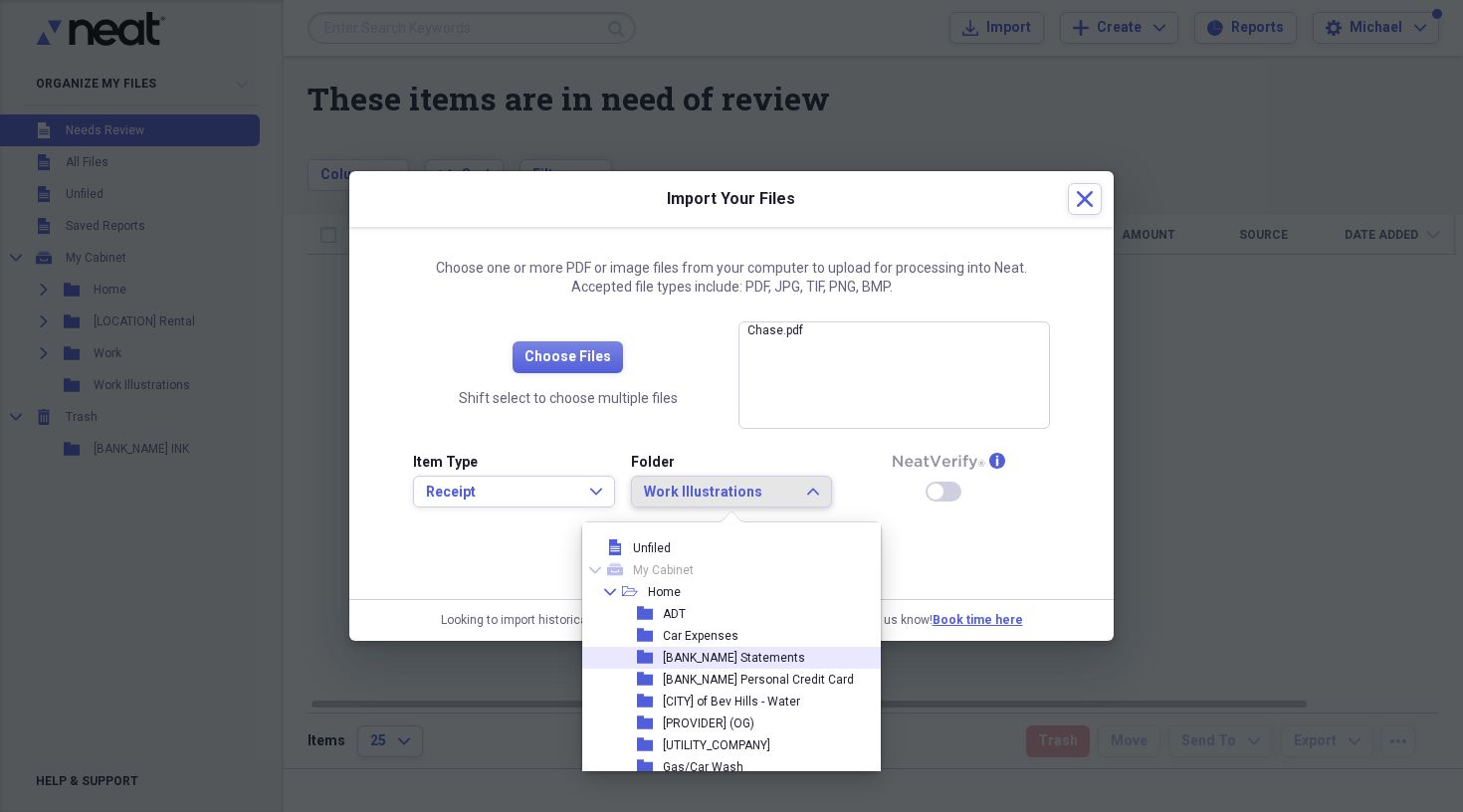click on "[BANK_NAME] Statements" at bounding box center [733, 658] 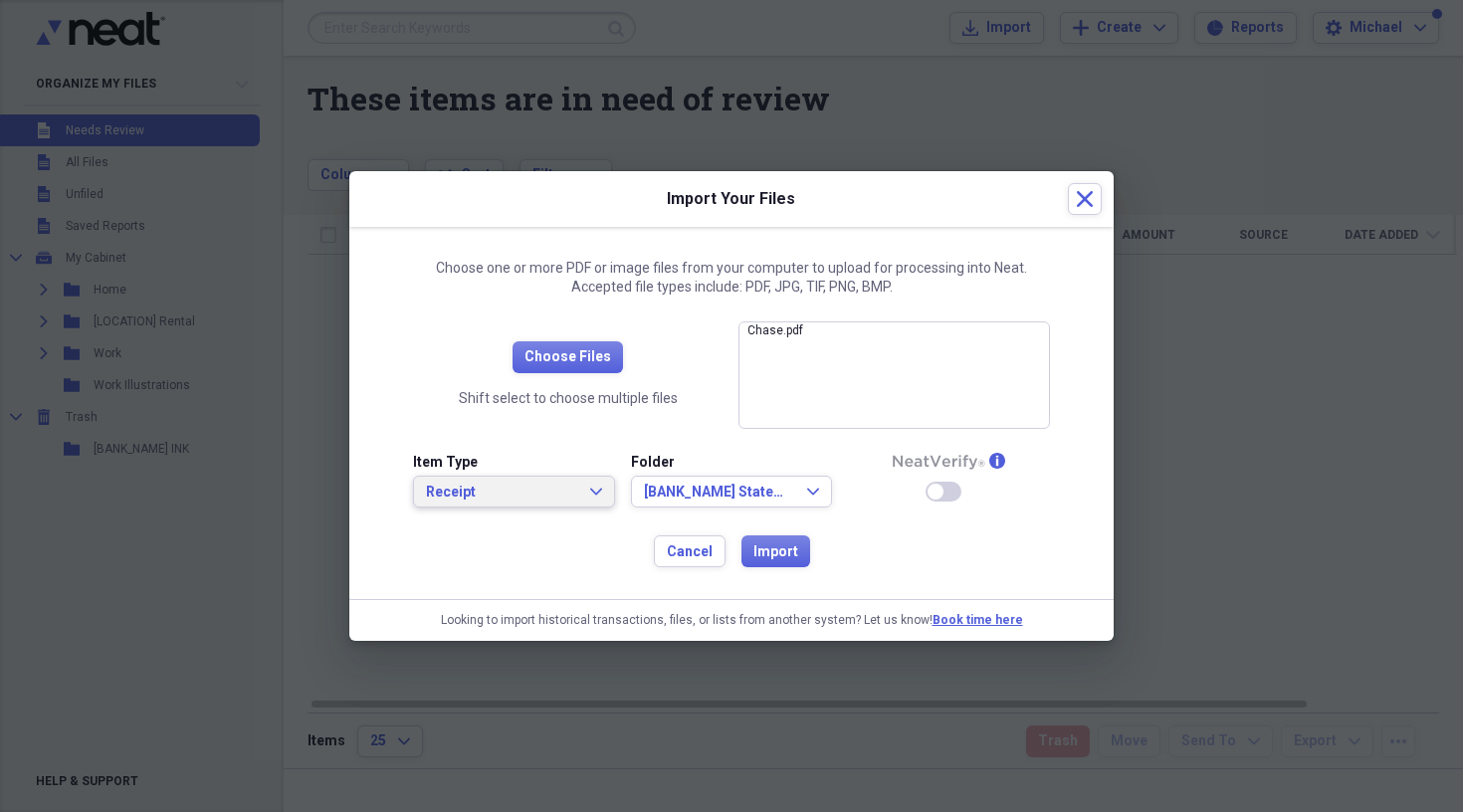 click on "Expand" 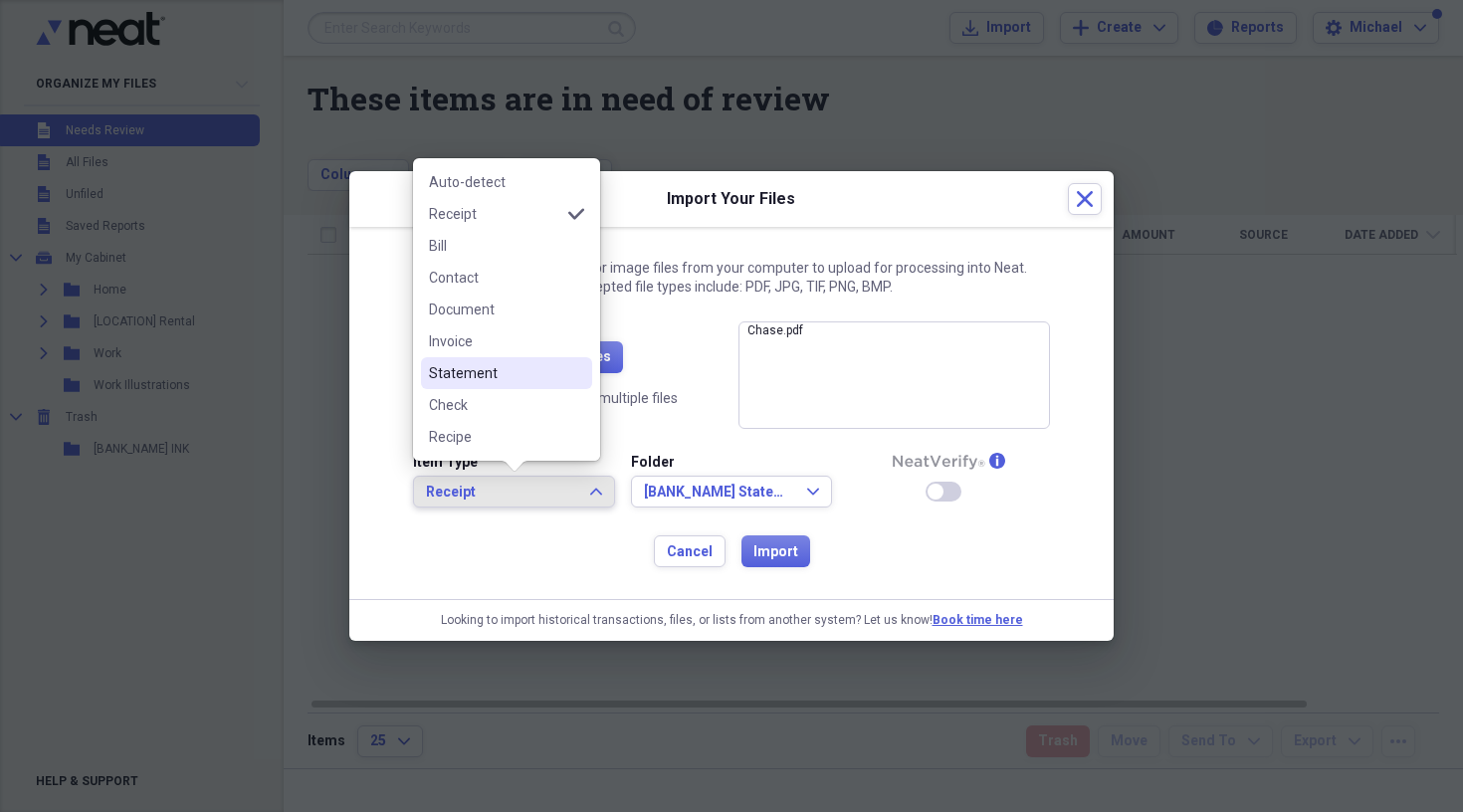 click on "Statement" at bounding box center (495, 373) 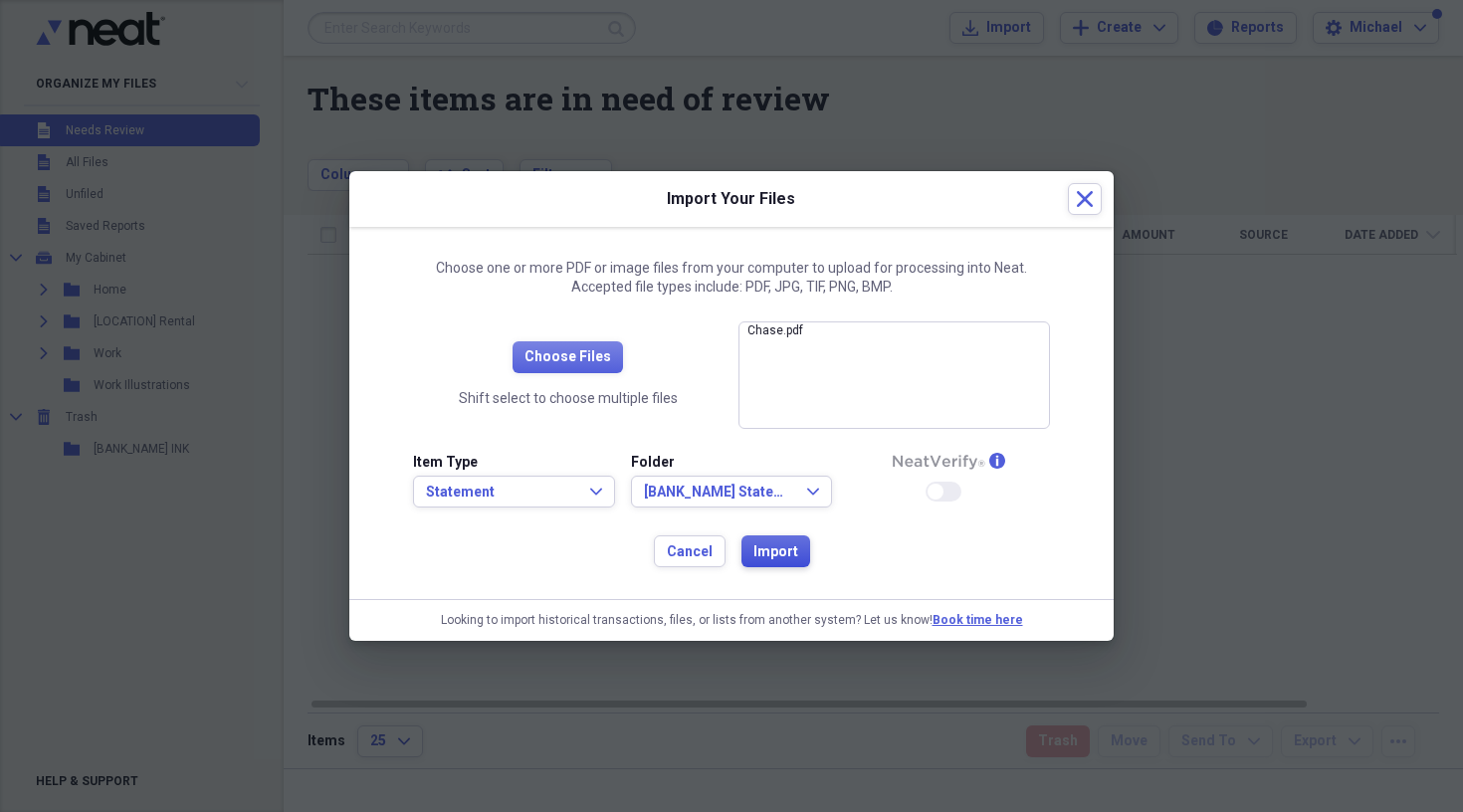 click on "Import" at bounding box center (775, 552) 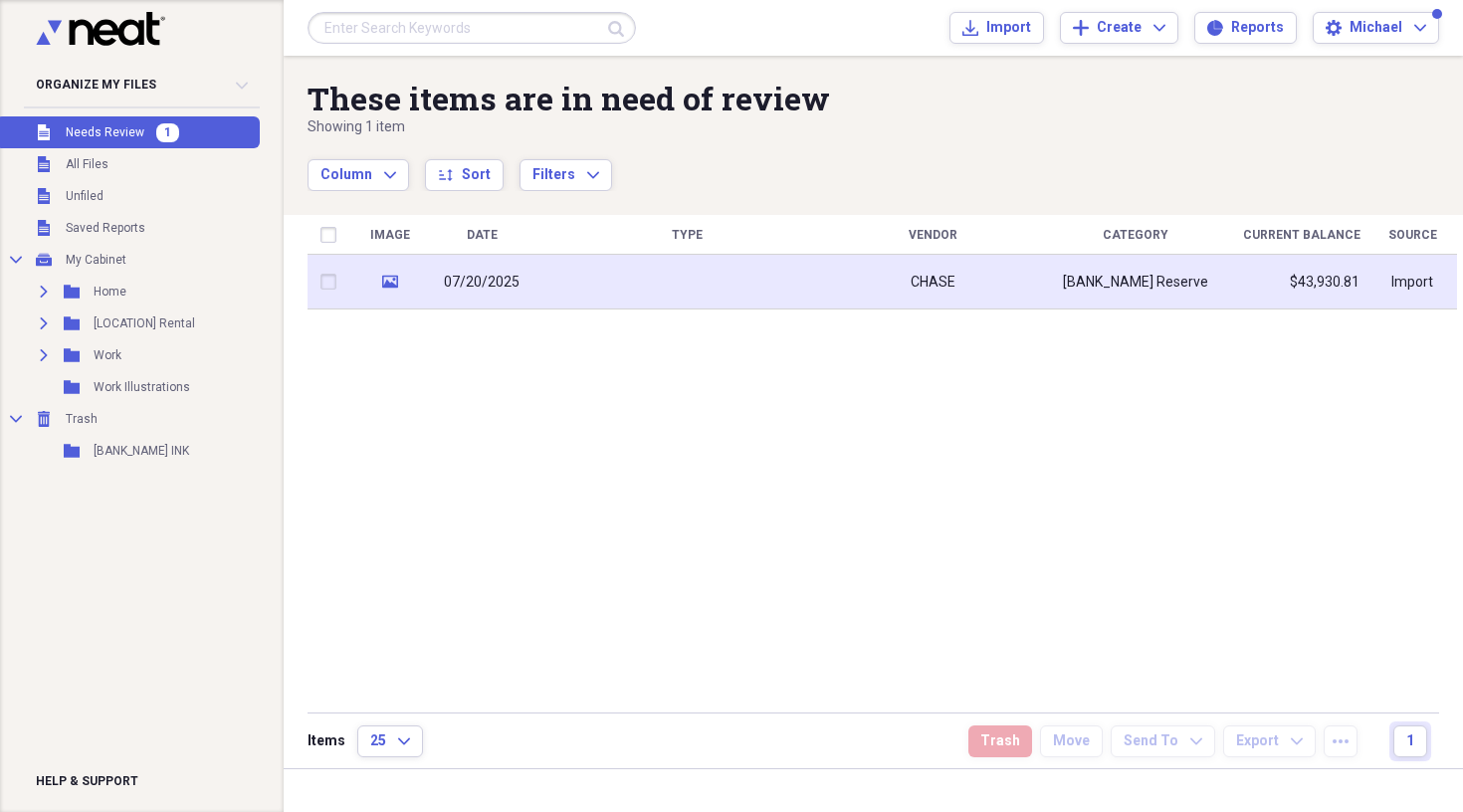 click at bounding box center (687, 282) 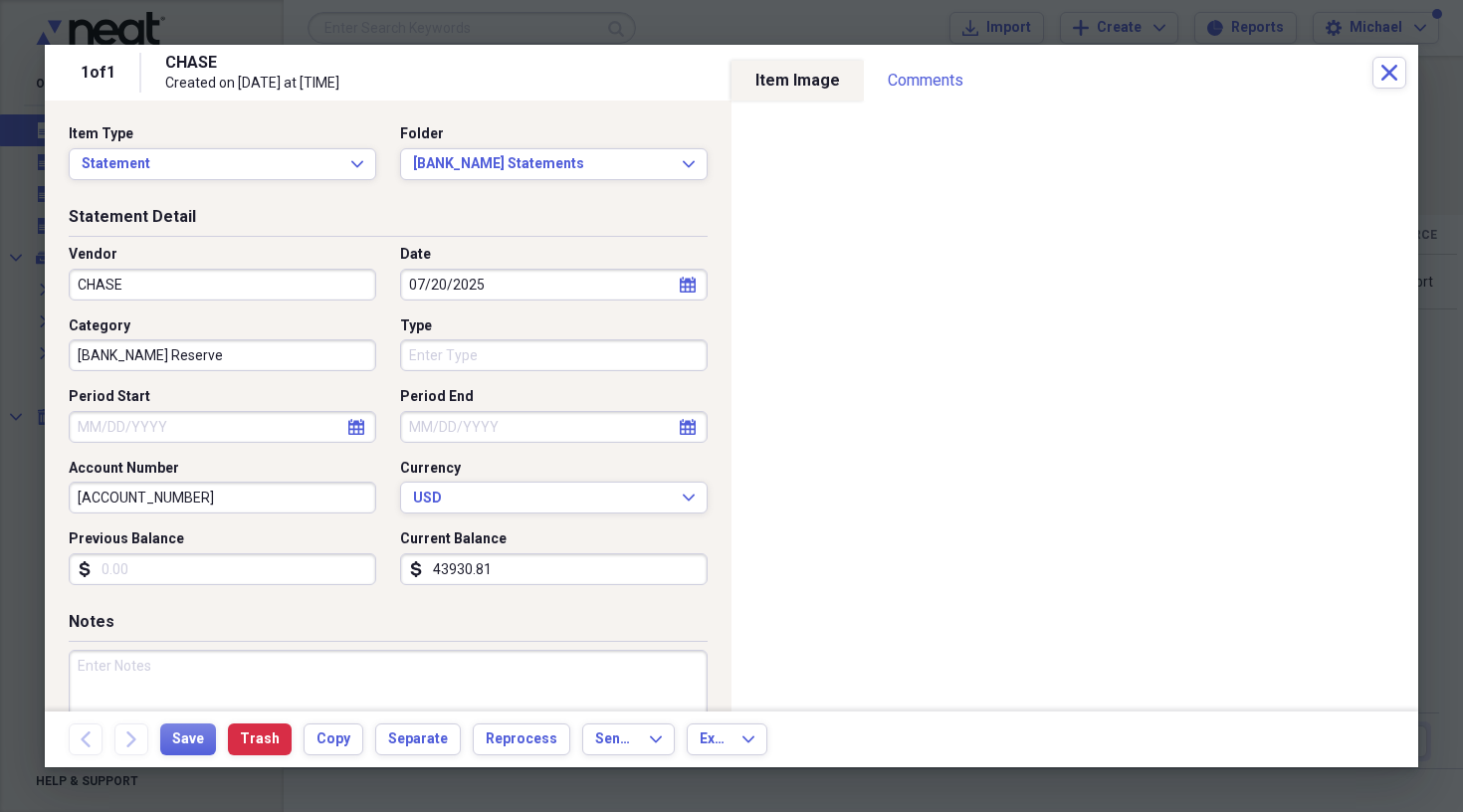 click 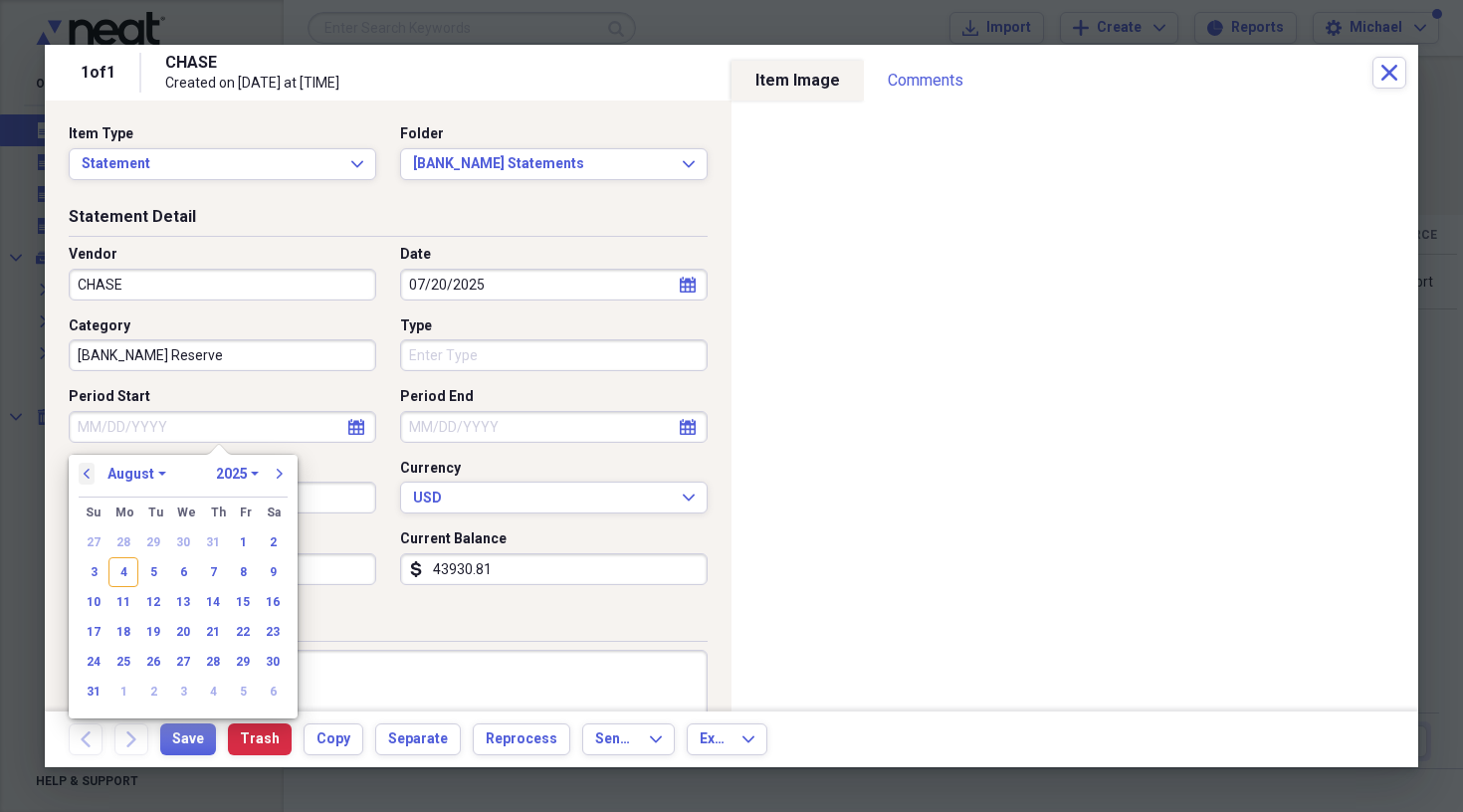 click on "previous" at bounding box center (87, 474) 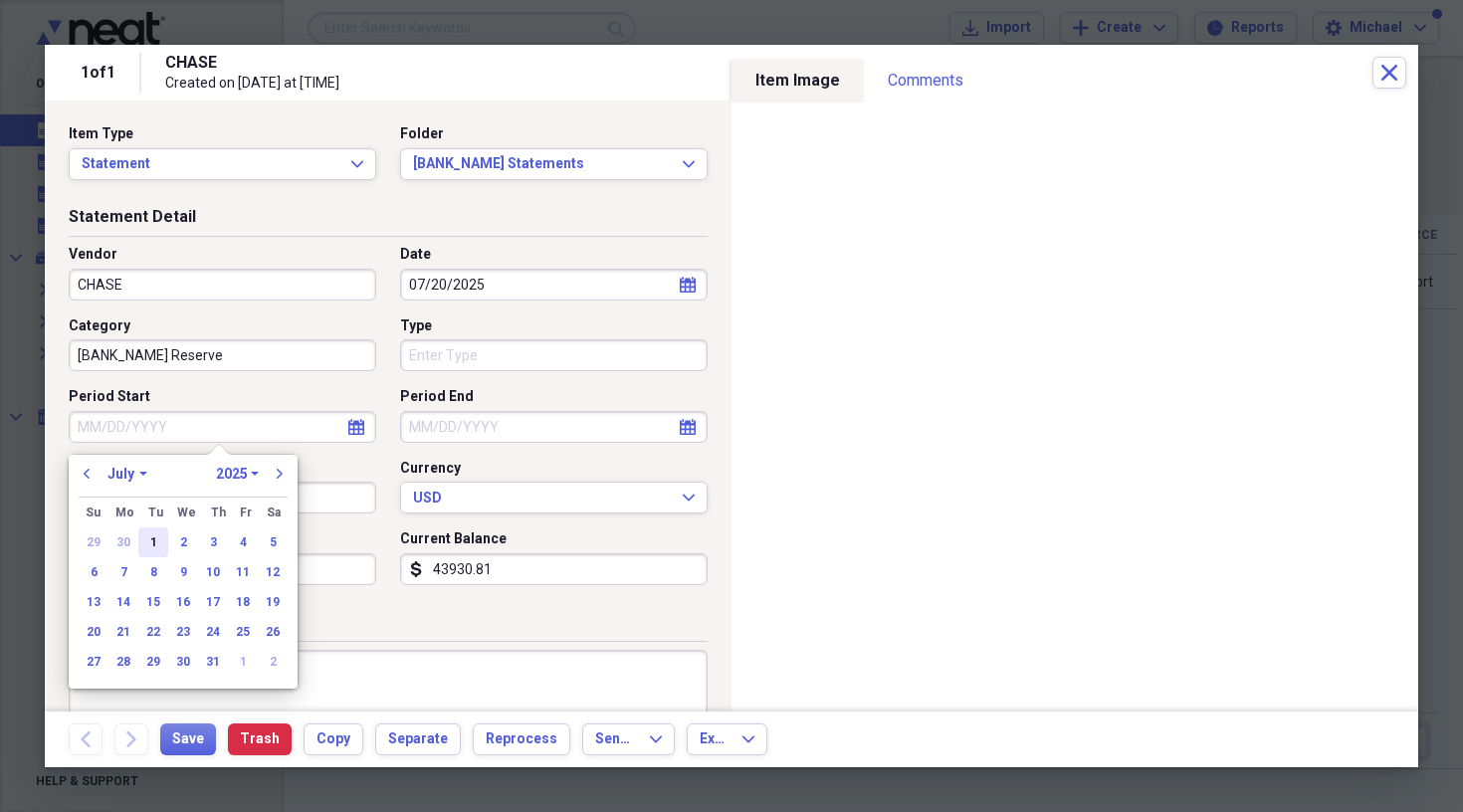 click on "1" at bounding box center (153, 542) 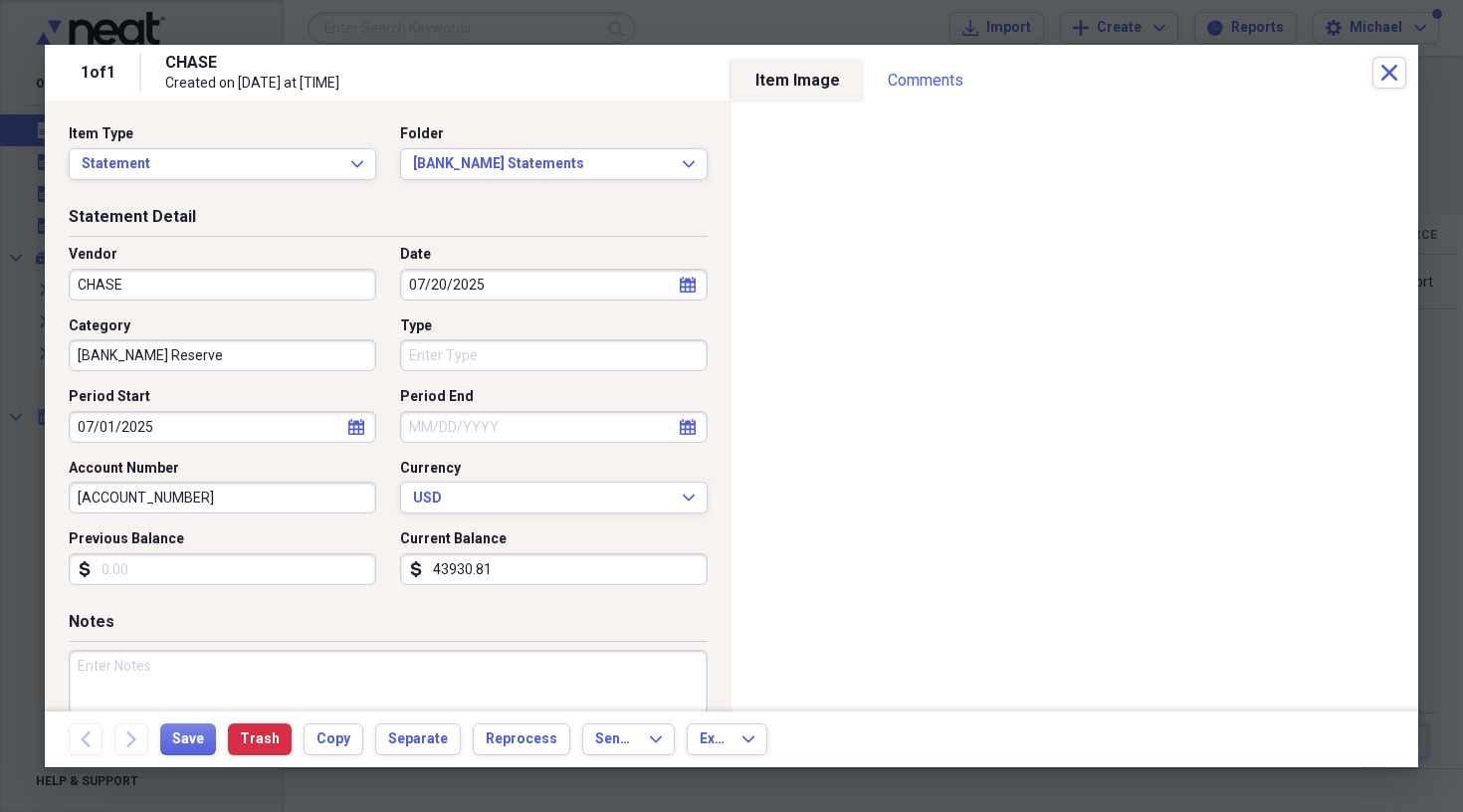 click on "calendar Calendar" at bounding box center (688, 427) 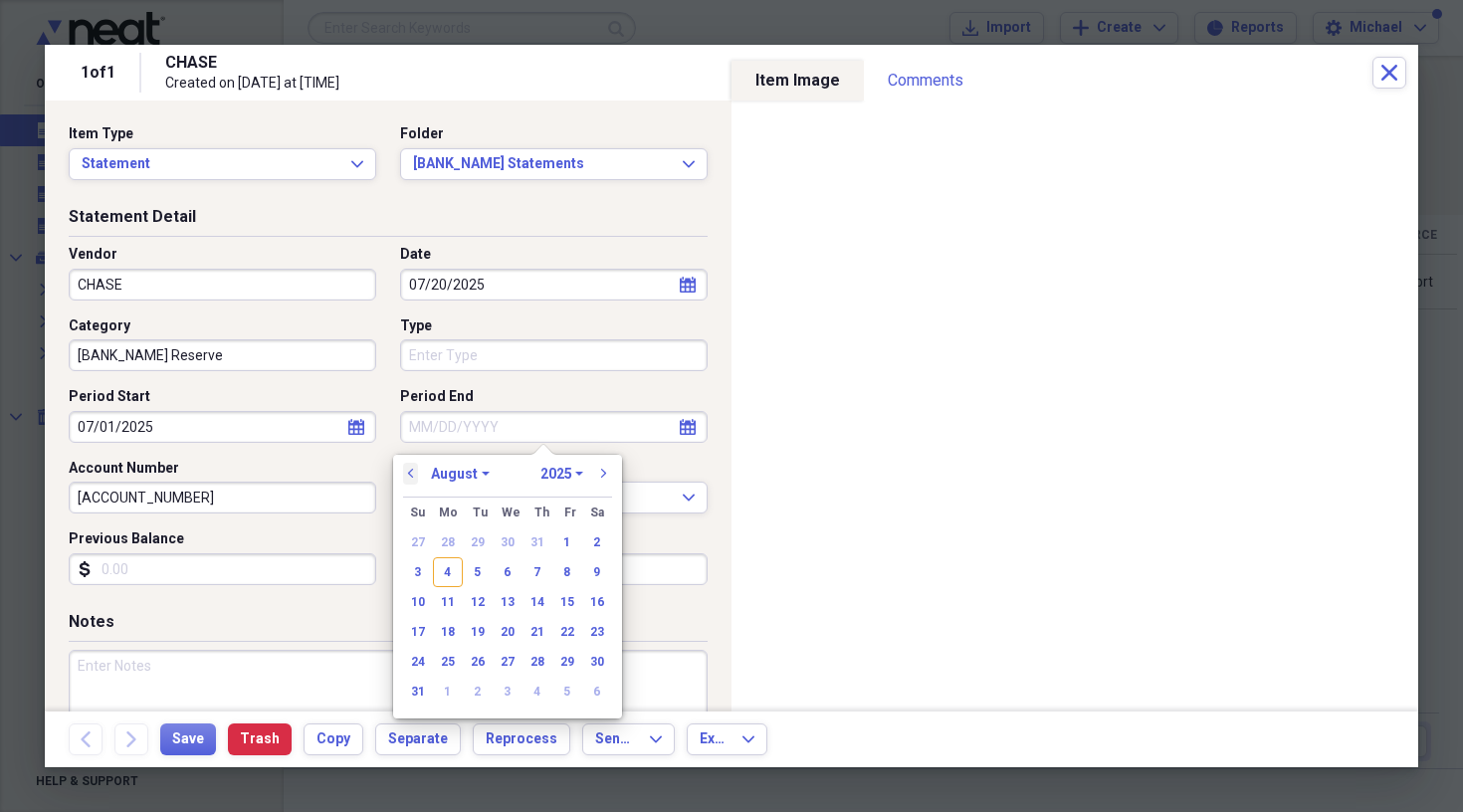 click on "previous" at bounding box center (411, 474) 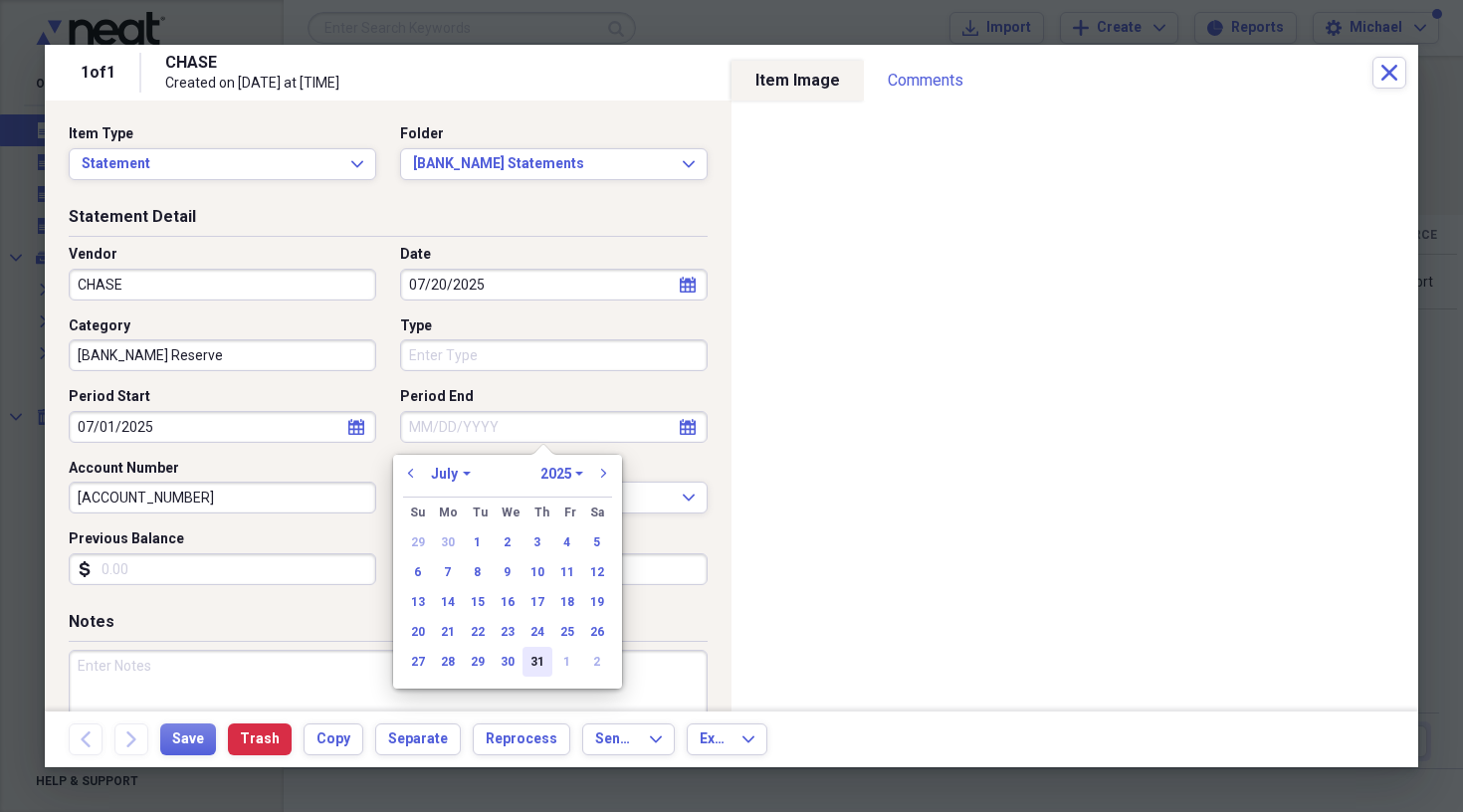 click on "31" at bounding box center [537, 662] 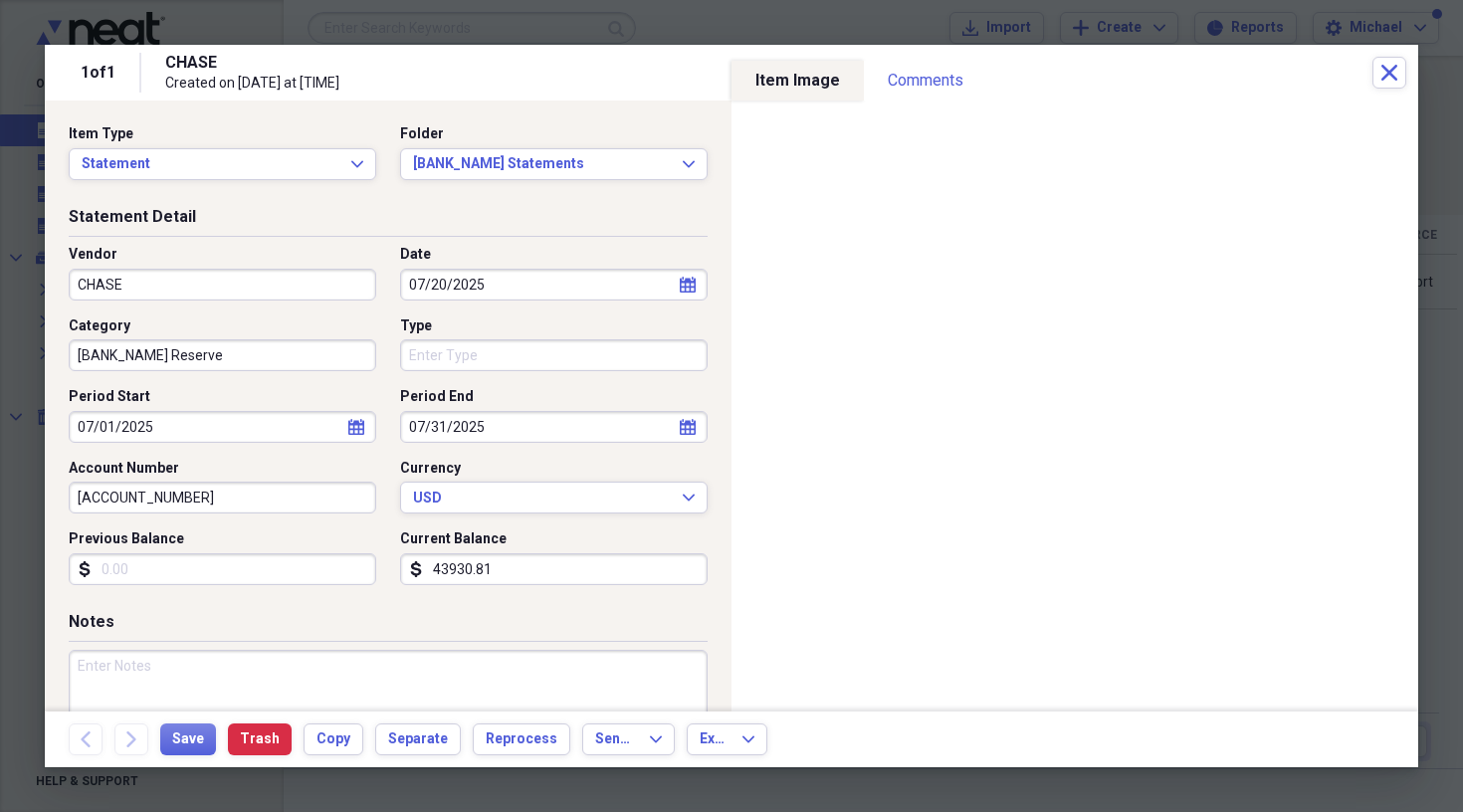 click 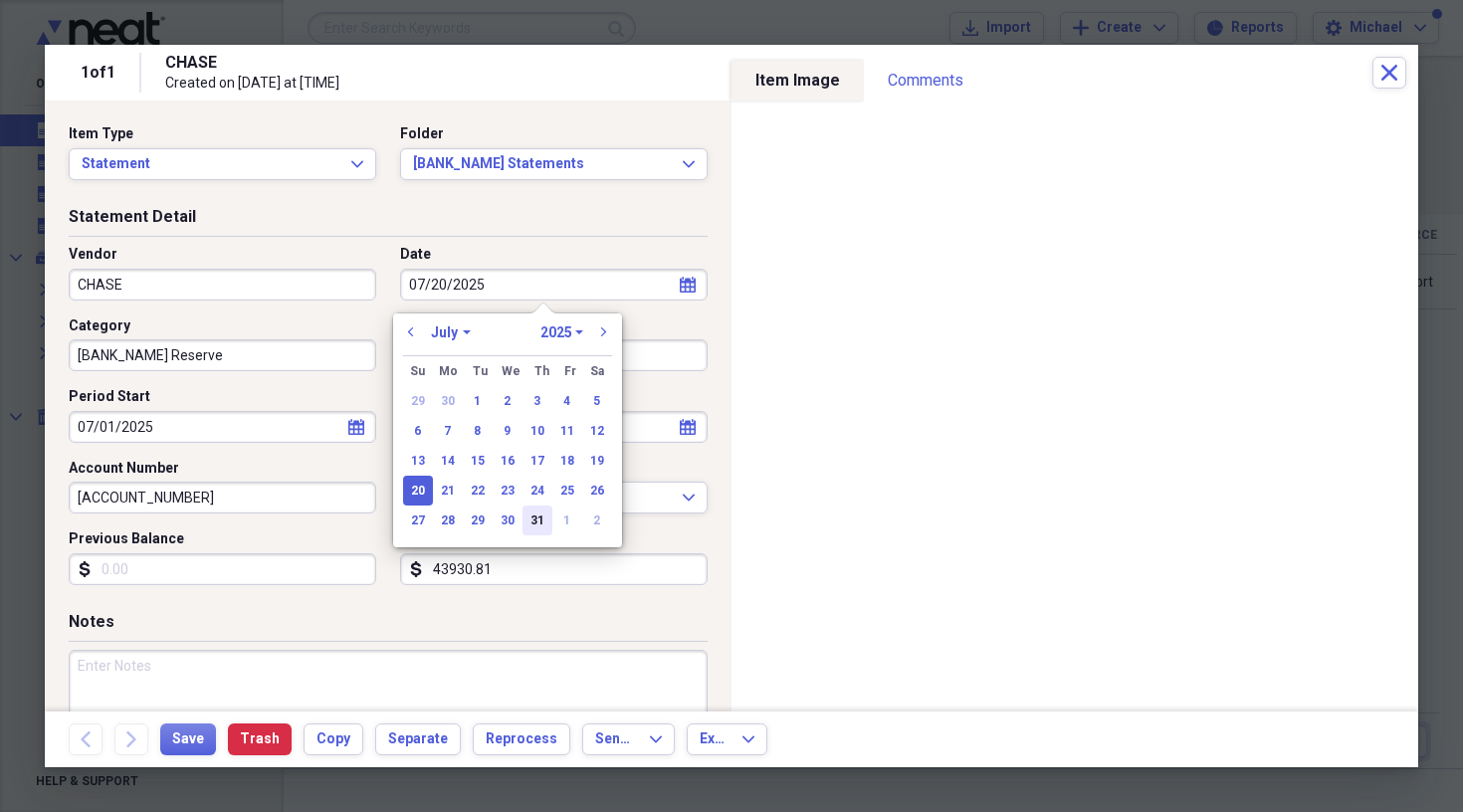 click on "31" at bounding box center [537, 520] 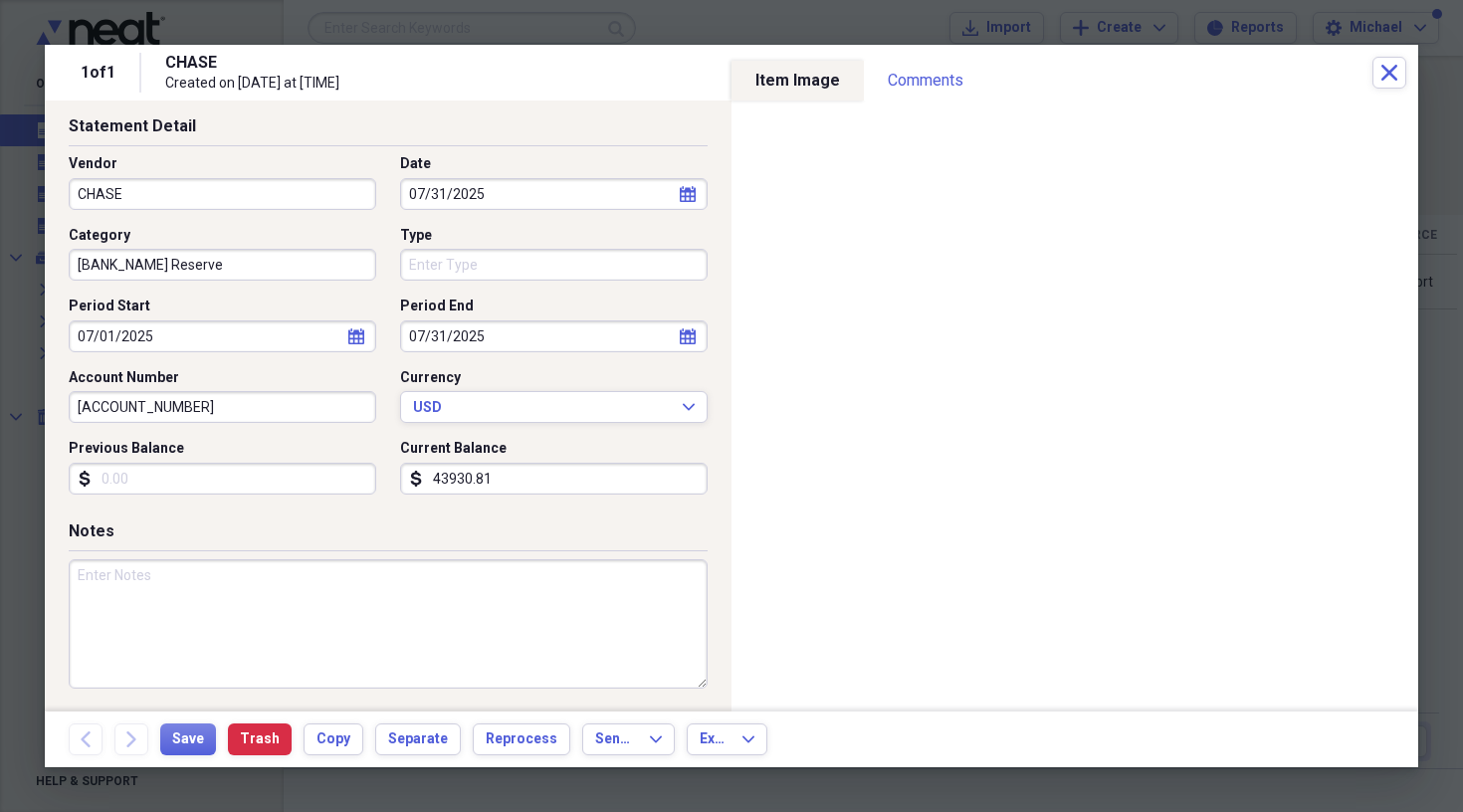 scroll, scrollTop: 90, scrollLeft: 0, axis: vertical 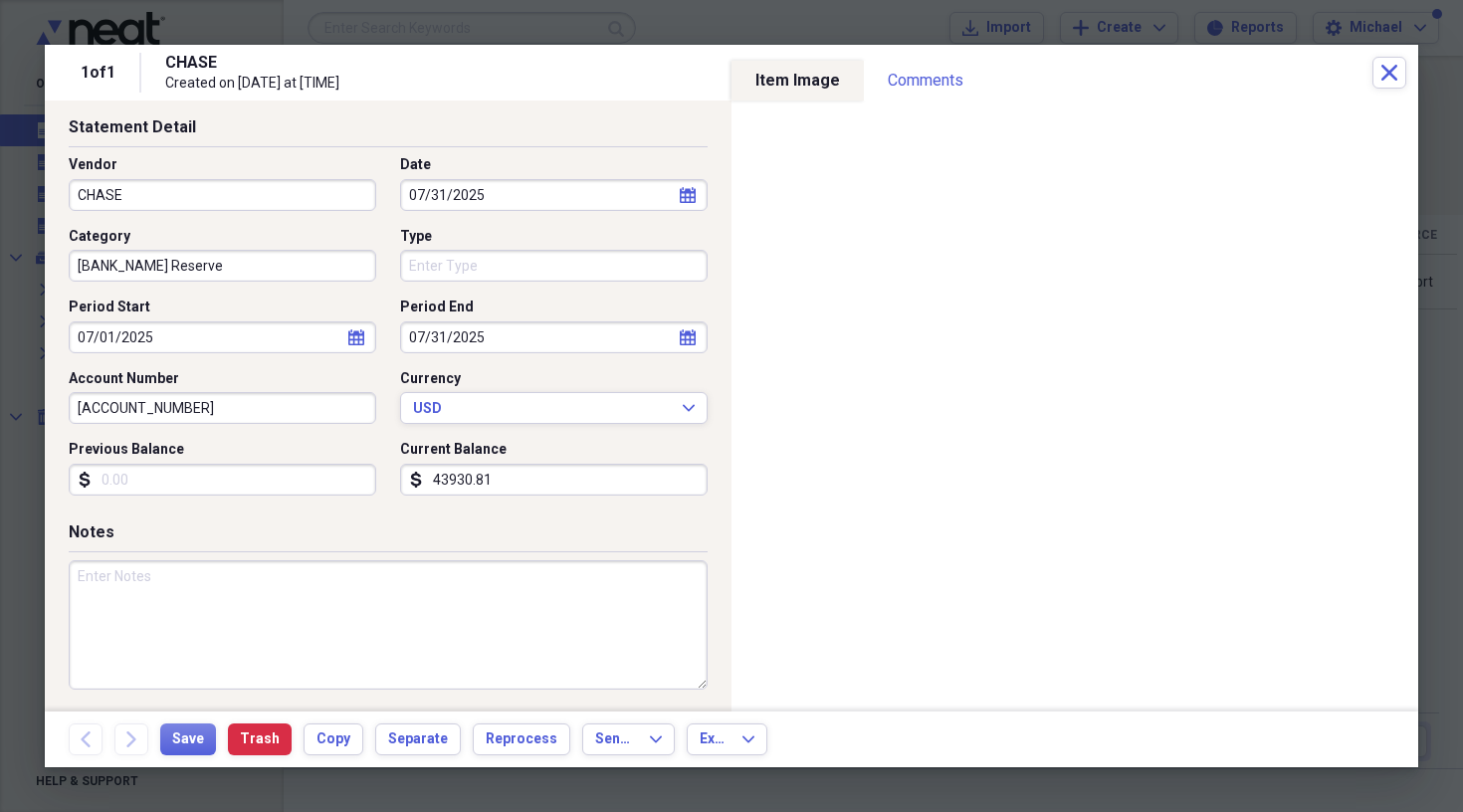 click at bounding box center [388, 625] 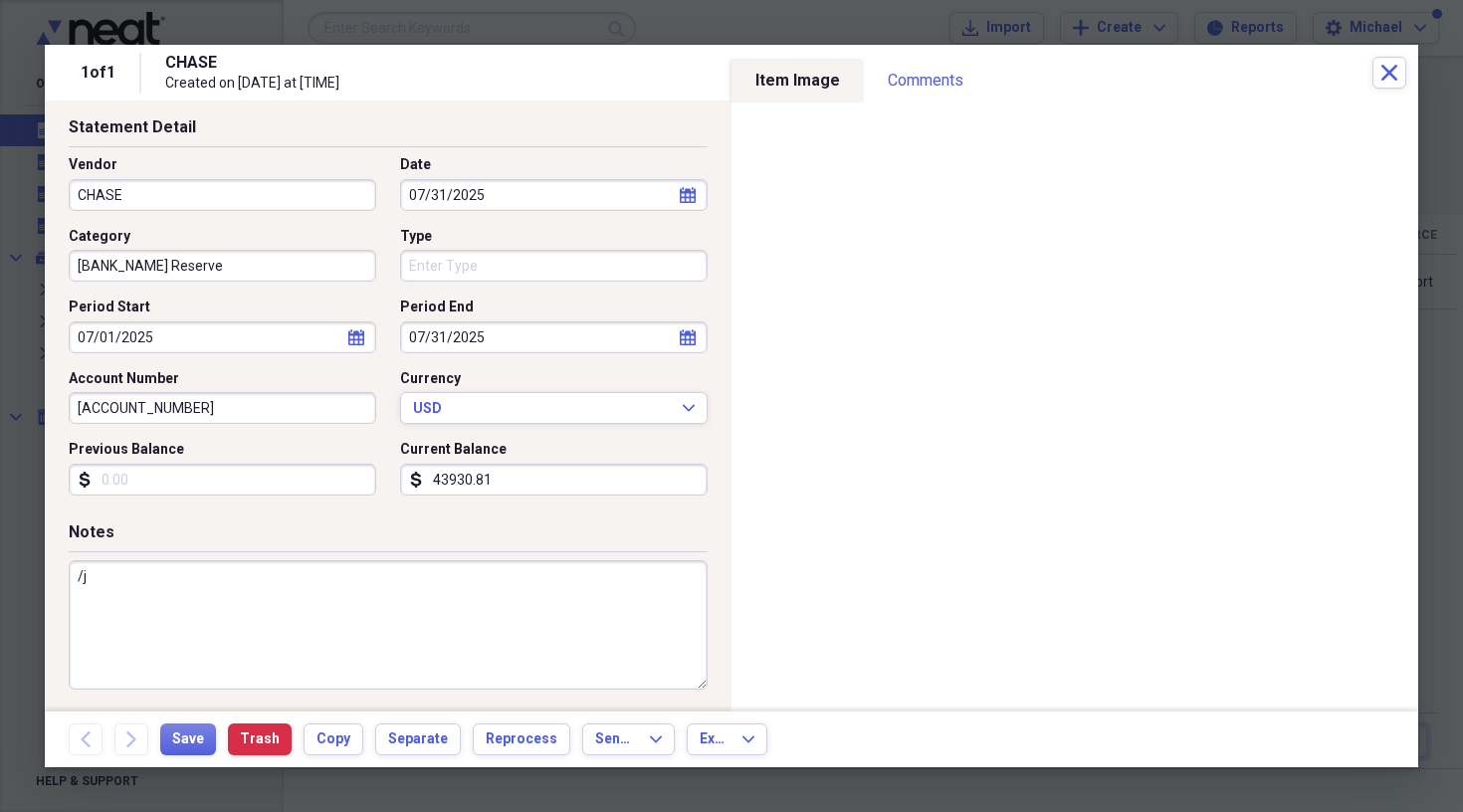 type on "/" 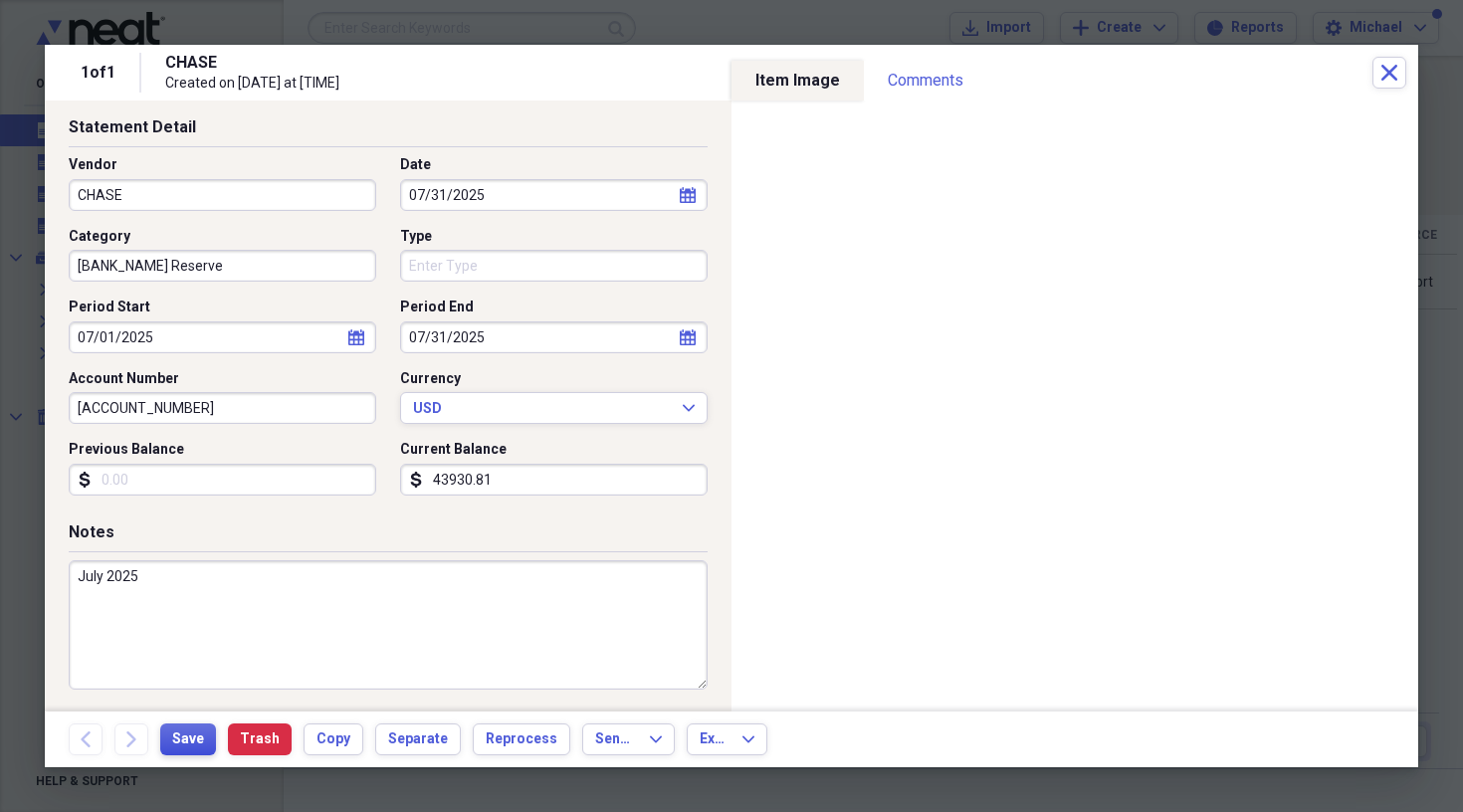 type on "July 2025" 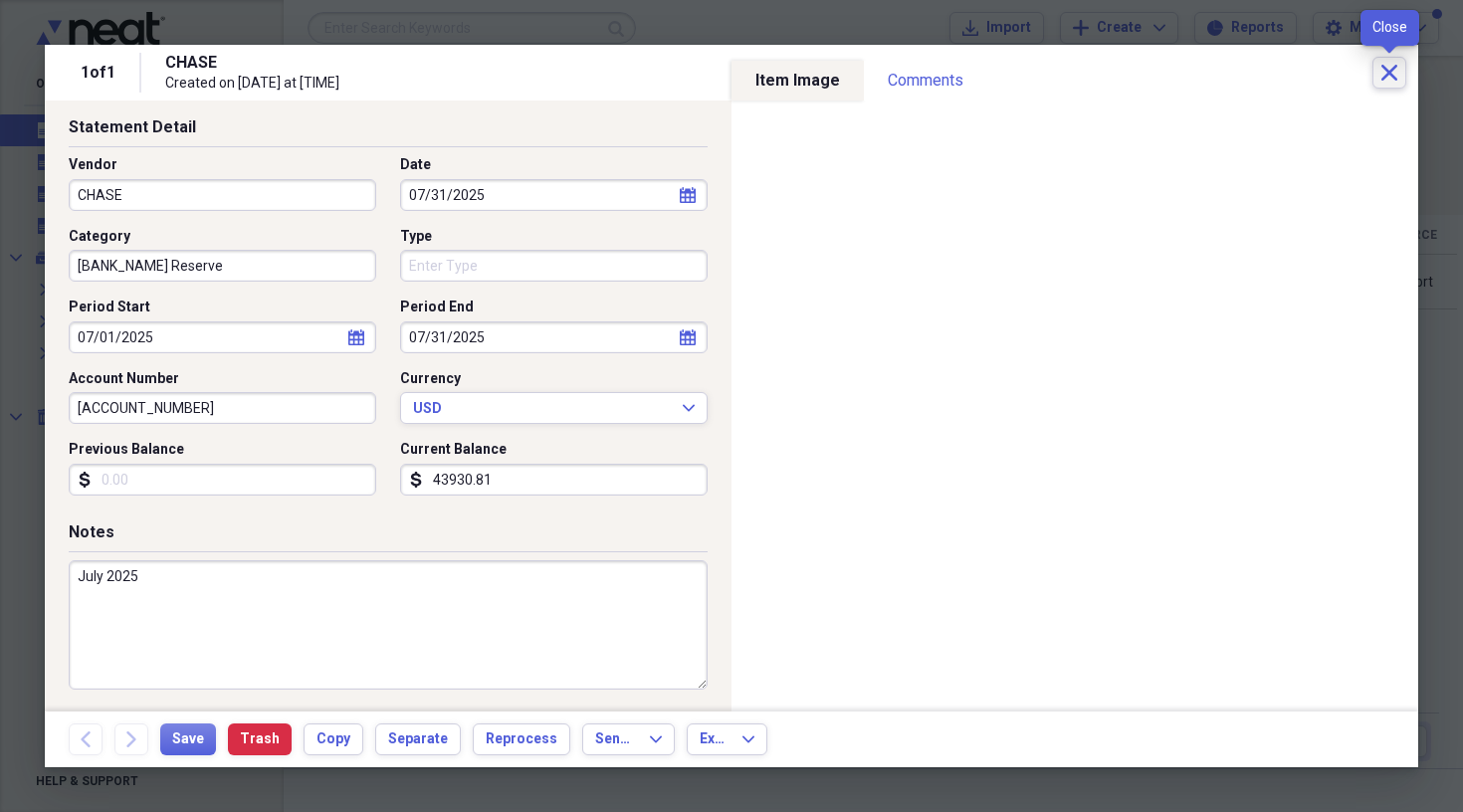 click on "Close" 